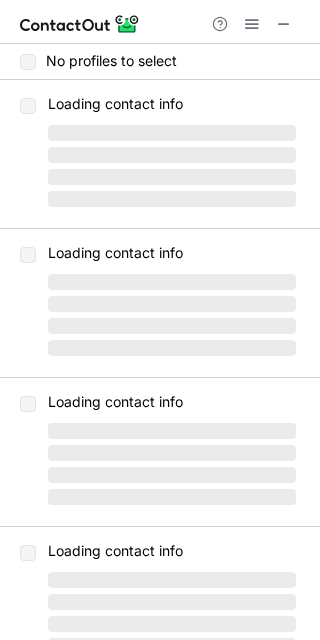 scroll, scrollTop: 0, scrollLeft: 0, axis: both 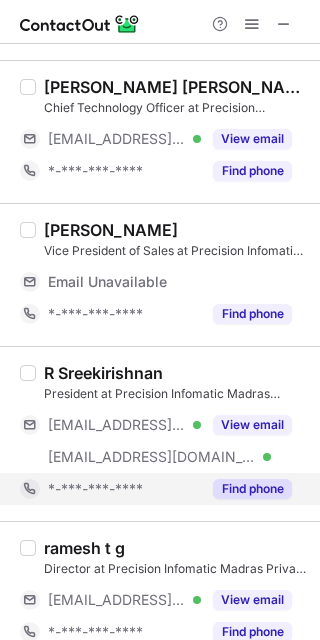 click on "Find phone" at bounding box center (252, 489) 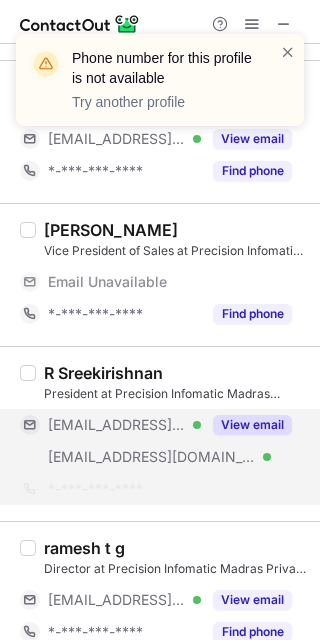 click on "View email" at bounding box center [252, 425] 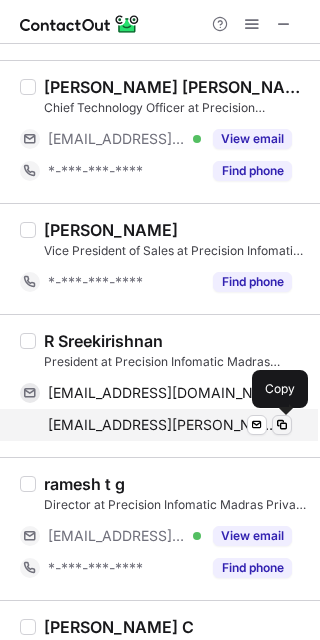click at bounding box center [282, 425] 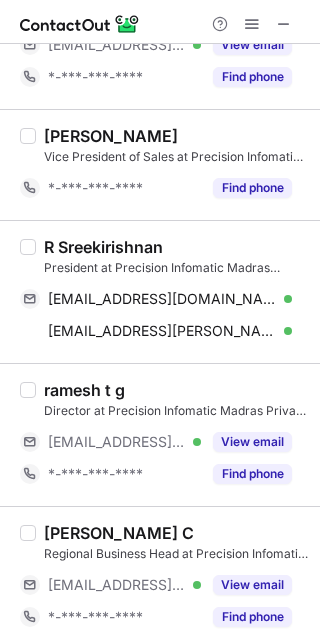 scroll, scrollTop: 261, scrollLeft: 0, axis: vertical 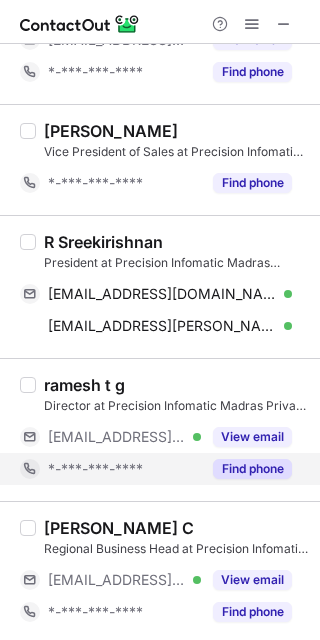 click on "Find phone" at bounding box center (252, 469) 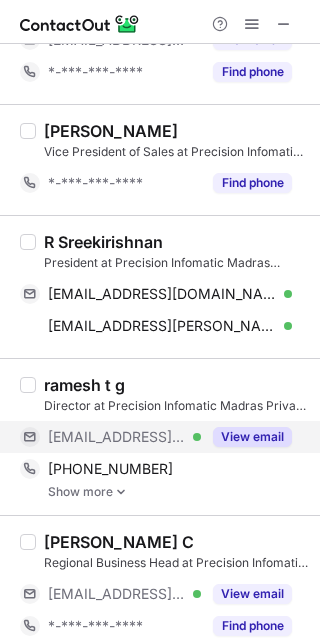 click on "View email" at bounding box center (252, 437) 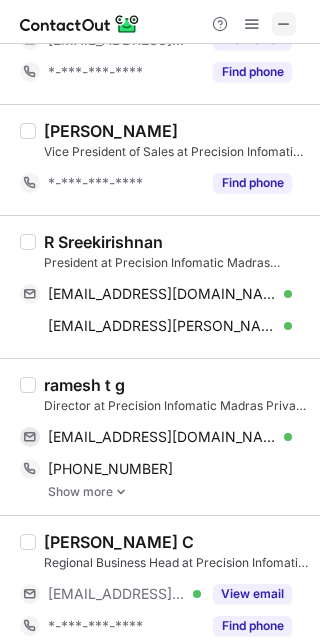 click at bounding box center (284, 24) 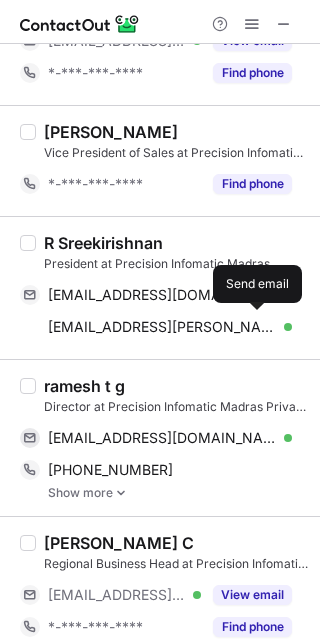 scroll, scrollTop: 261, scrollLeft: 0, axis: vertical 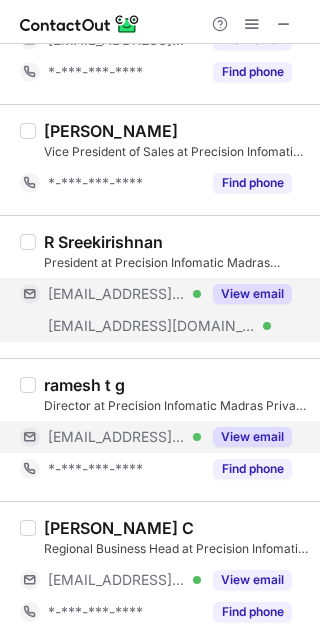 click on "View email" at bounding box center [252, 294] 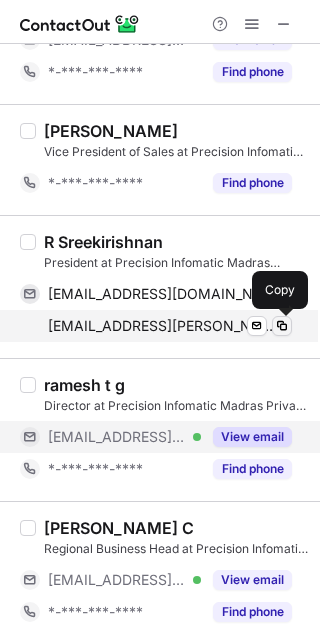 click at bounding box center (282, 326) 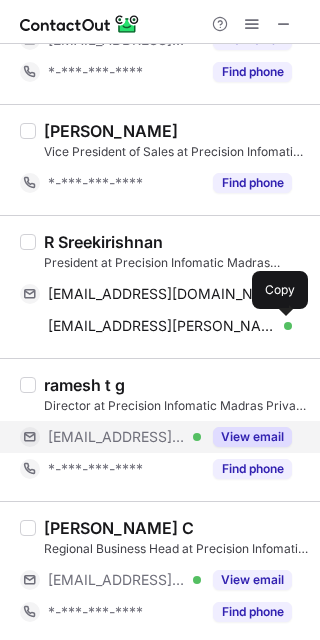 type 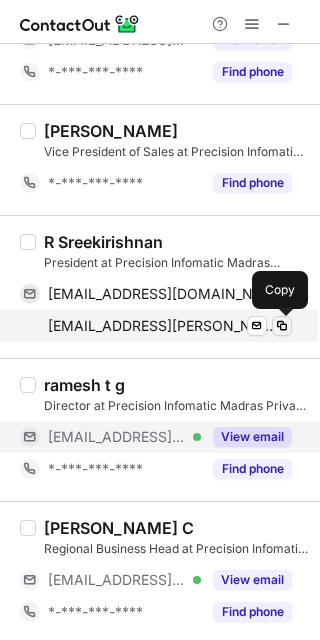 click at bounding box center (282, 326) 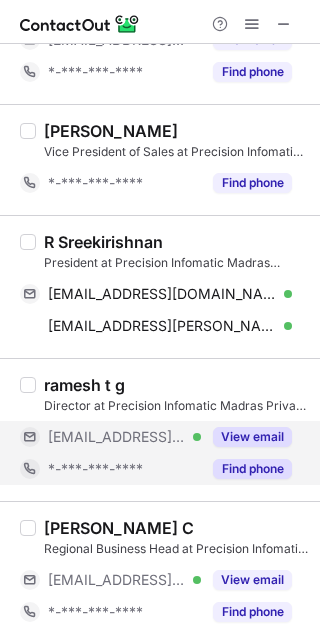 click on "Find phone" at bounding box center (252, 469) 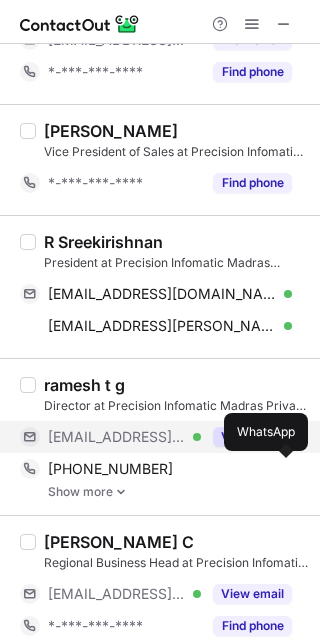 click at bounding box center [282, 469] 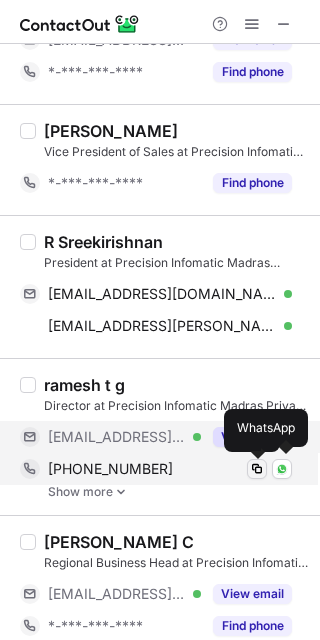 click at bounding box center (257, 469) 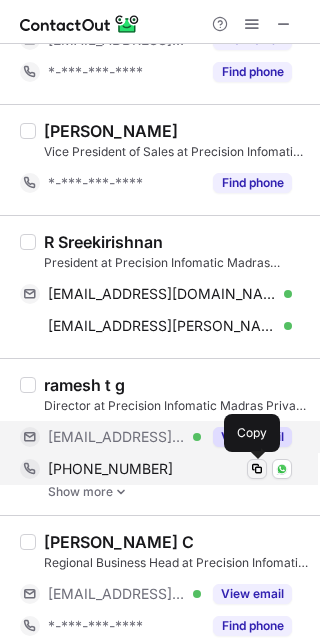 click at bounding box center (257, 469) 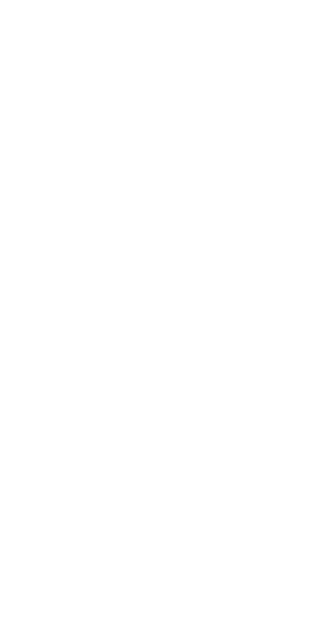 scroll, scrollTop: 0, scrollLeft: 0, axis: both 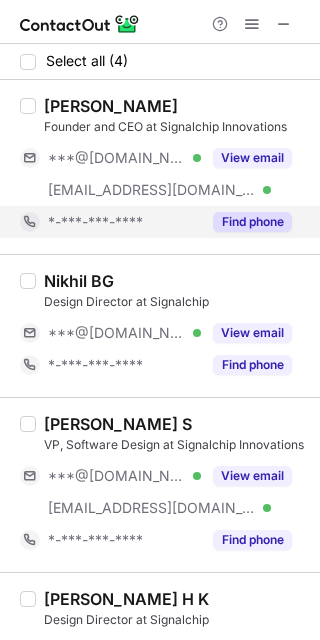 click on "Find phone" at bounding box center (246, 222) 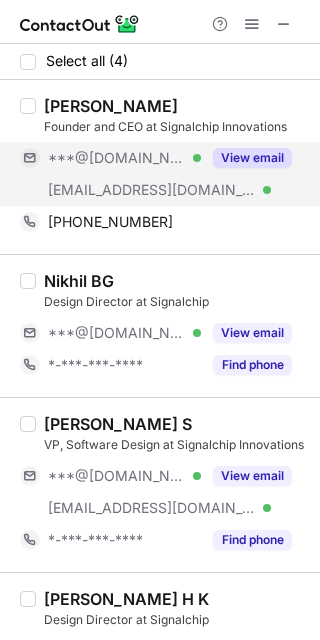 click on "View email" at bounding box center (252, 158) 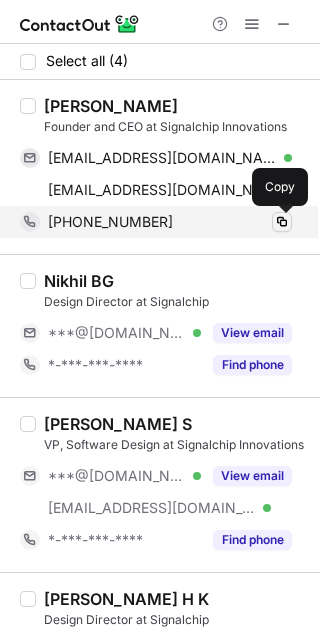 click at bounding box center [282, 222] 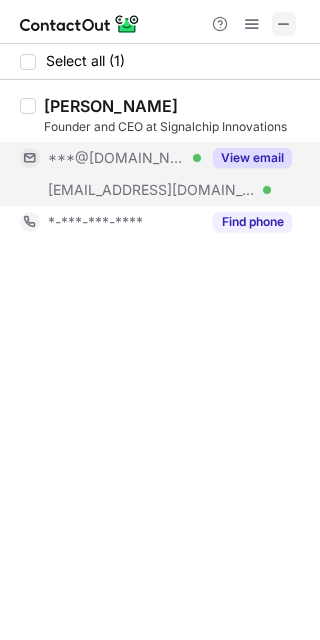 click at bounding box center [284, 24] 